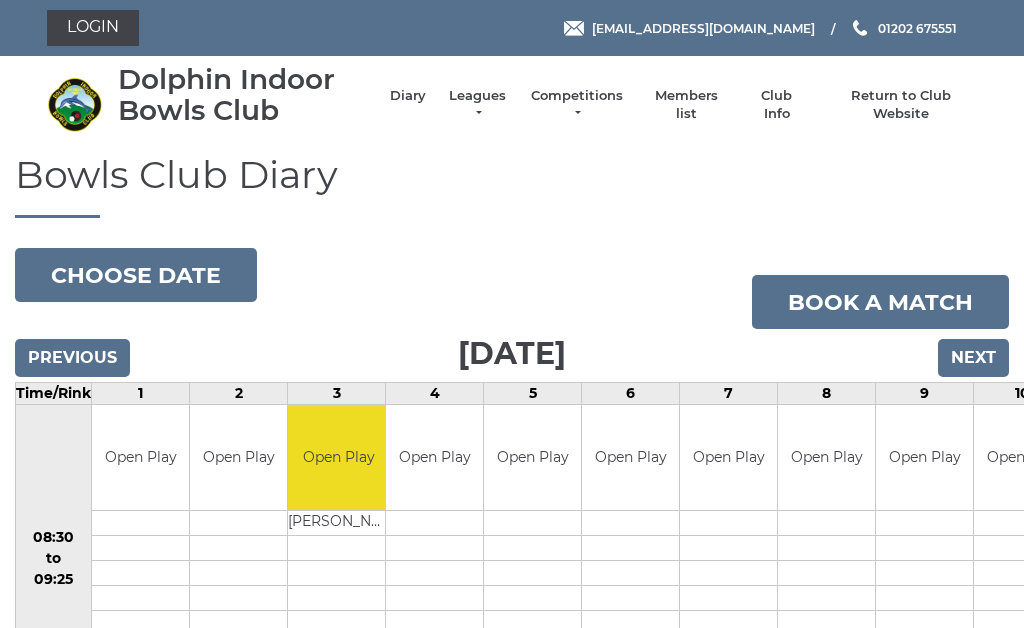 scroll, scrollTop: 0, scrollLeft: 0, axis: both 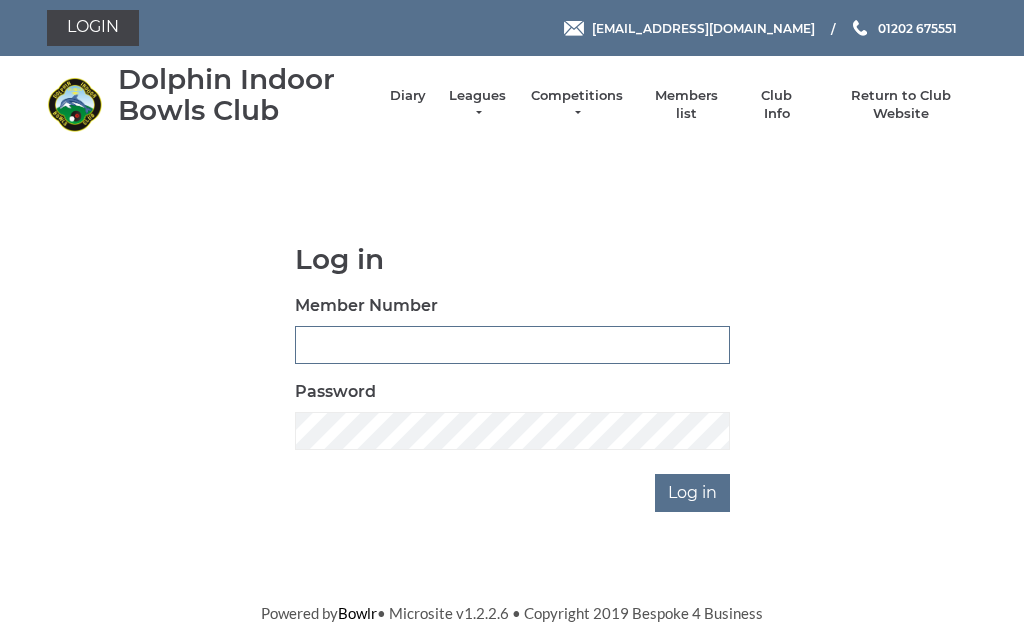 click on "Member Number" at bounding box center (512, 345) 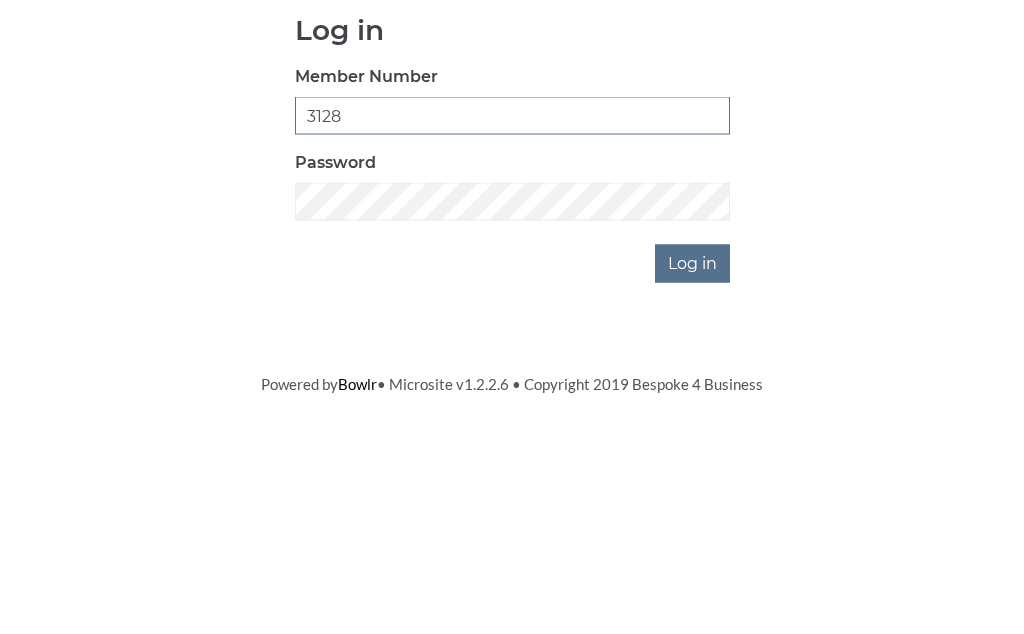 type on "3128" 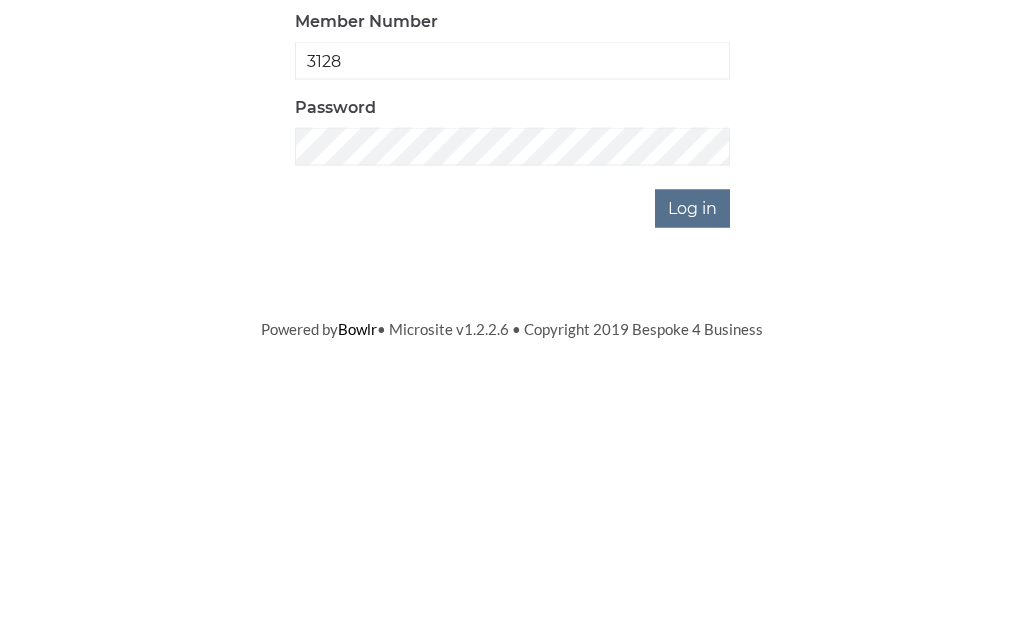 click on "Log in" at bounding box center [692, 493] 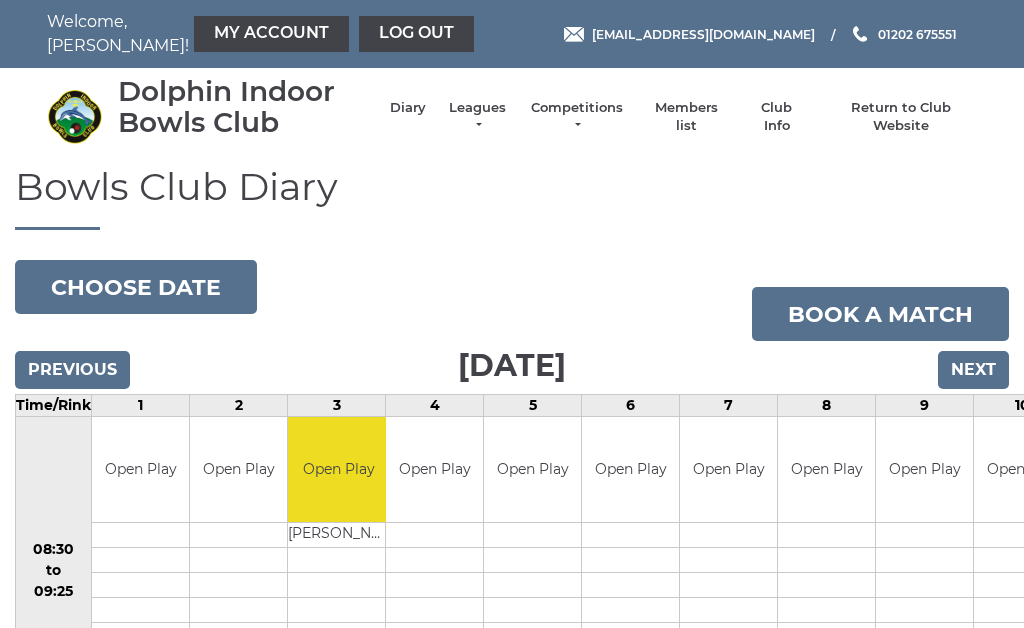 scroll, scrollTop: 0, scrollLeft: 0, axis: both 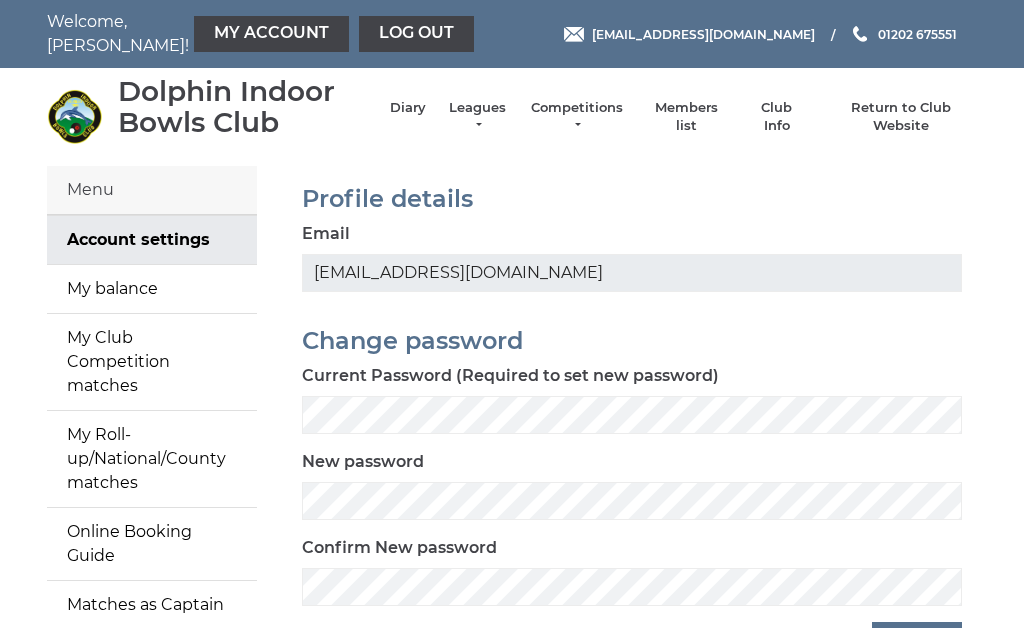 click on "My balance" at bounding box center [152, 289] 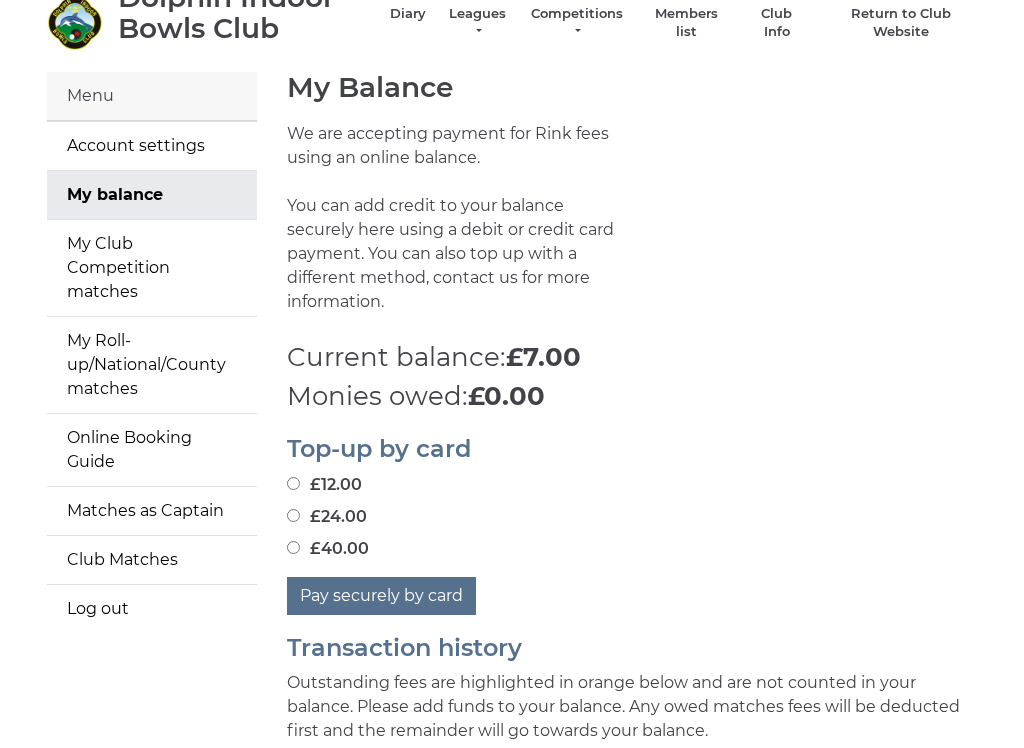 scroll, scrollTop: 108, scrollLeft: 0, axis: vertical 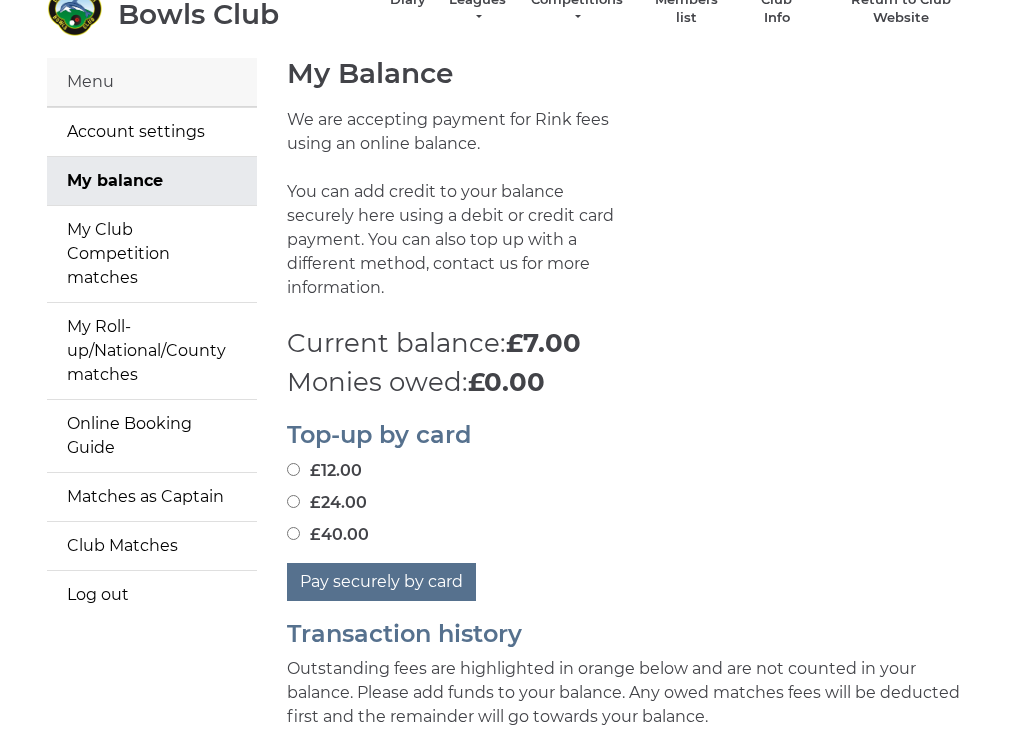 click on "£24.00" at bounding box center (327, 503) 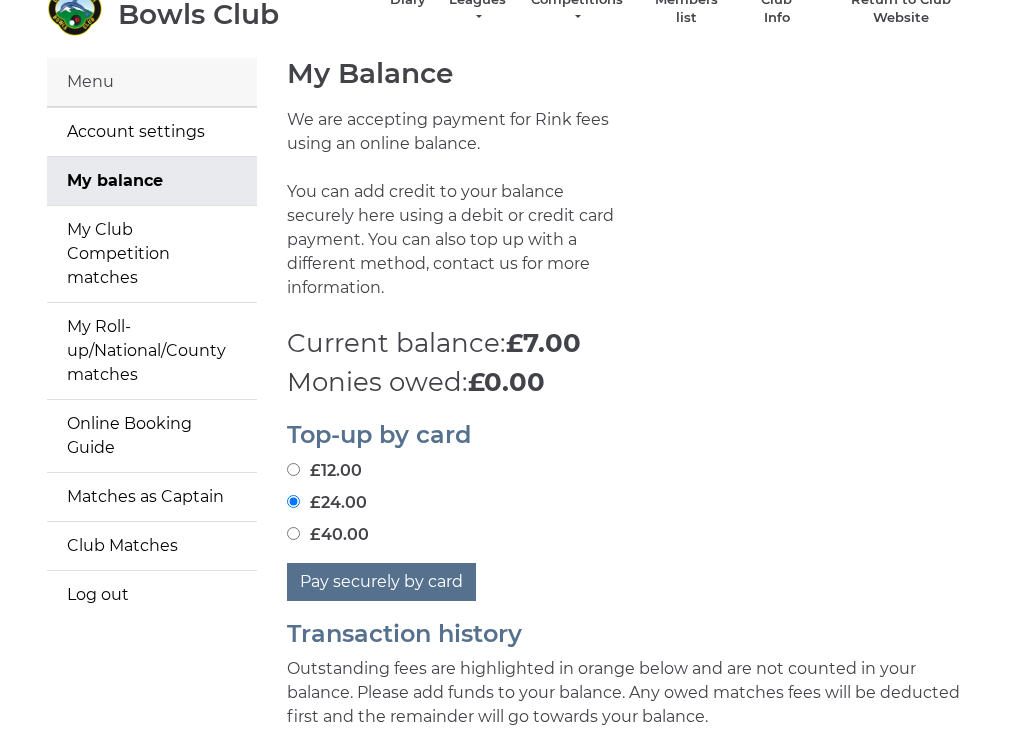 click on "Pay securely by card" at bounding box center (381, 582) 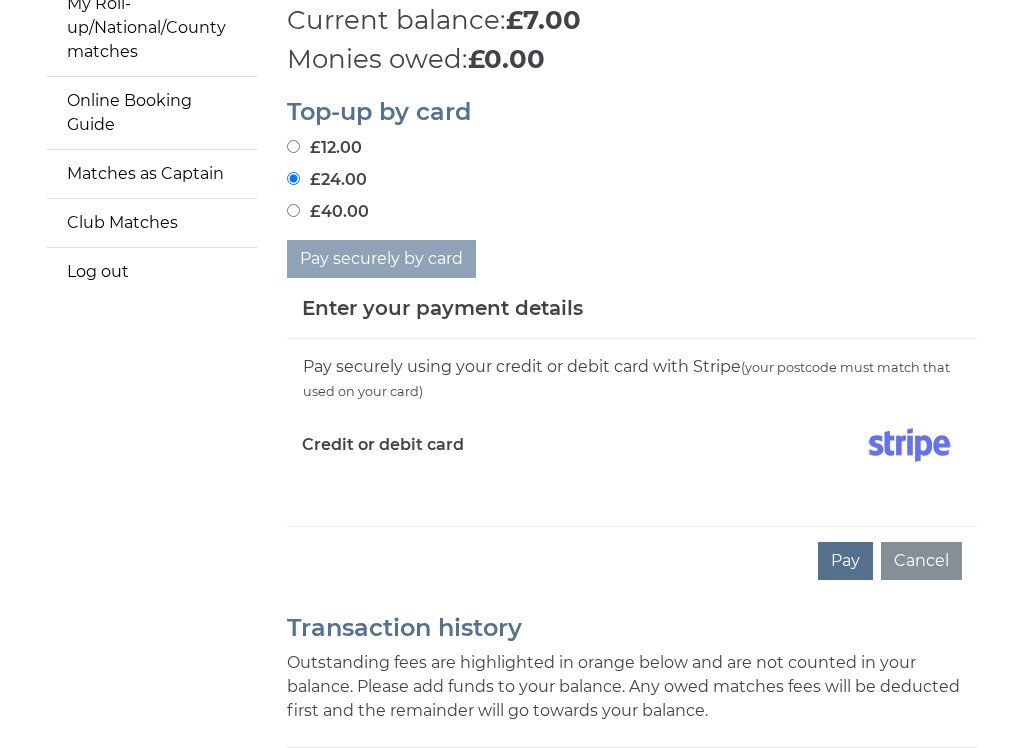 scroll, scrollTop: 433, scrollLeft: 0, axis: vertical 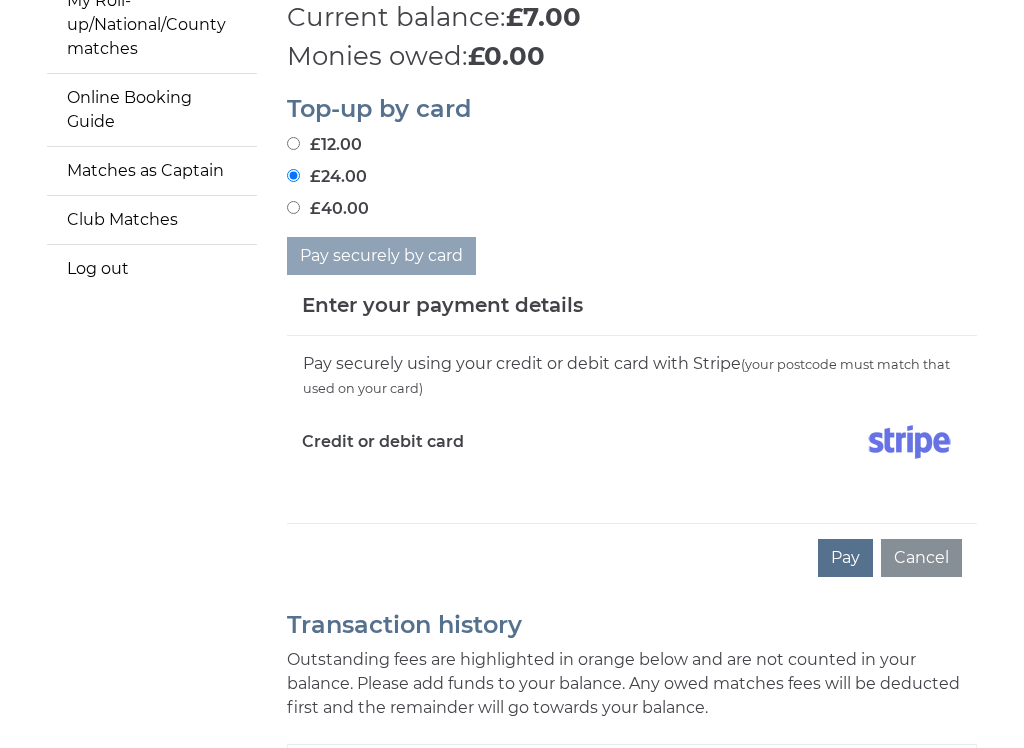 click on "Pay securely using your credit or debit card with Stripe  (your postcode must match that used on your card)
Credit or debit card" at bounding box center [632, 430] 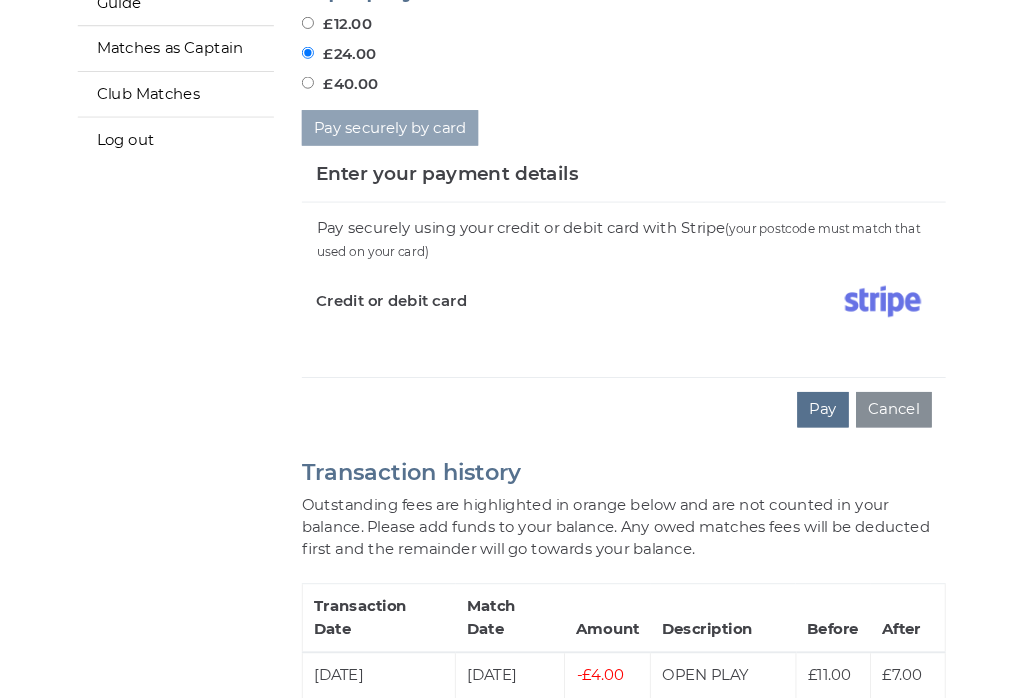 scroll, scrollTop: 555, scrollLeft: 0, axis: vertical 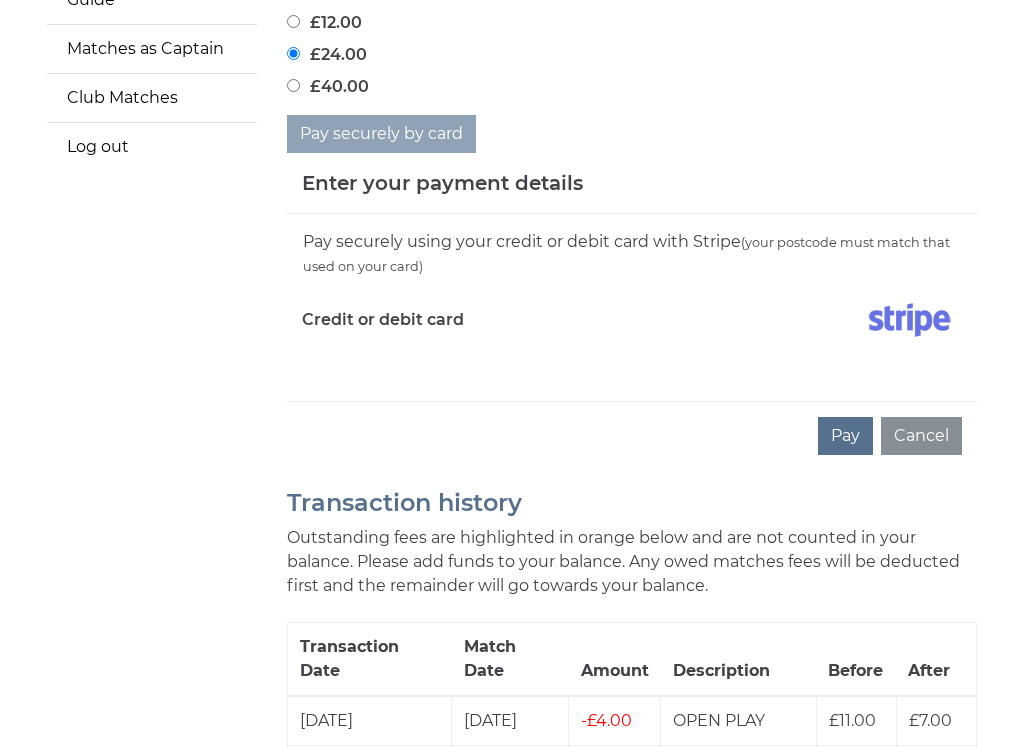 click on "Pay securely using your credit or debit card with Stripe  (your postcode must match that used on your card)
Credit or debit card" at bounding box center [632, 308] 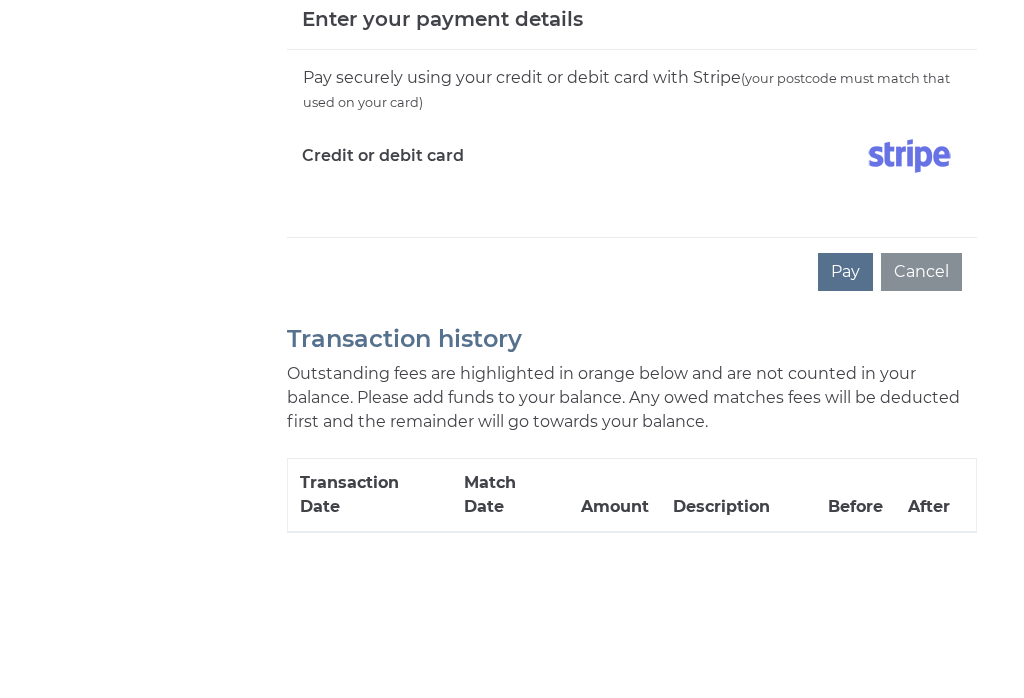 click on "Outstanding fees are highlighted in orange below and are not counted in your balance. Please add funds to your balance. Any owed matches fees will be deducted first and the remainder will go towards your balance." at bounding box center (632, 563) 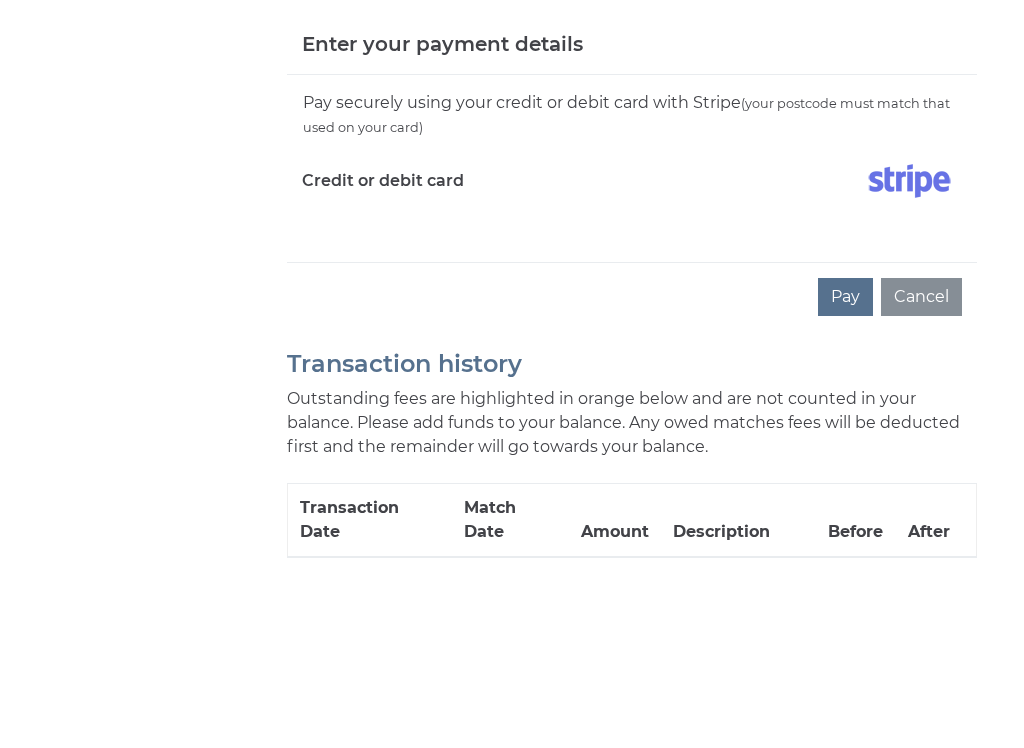 scroll, scrollTop: 721, scrollLeft: 0, axis: vertical 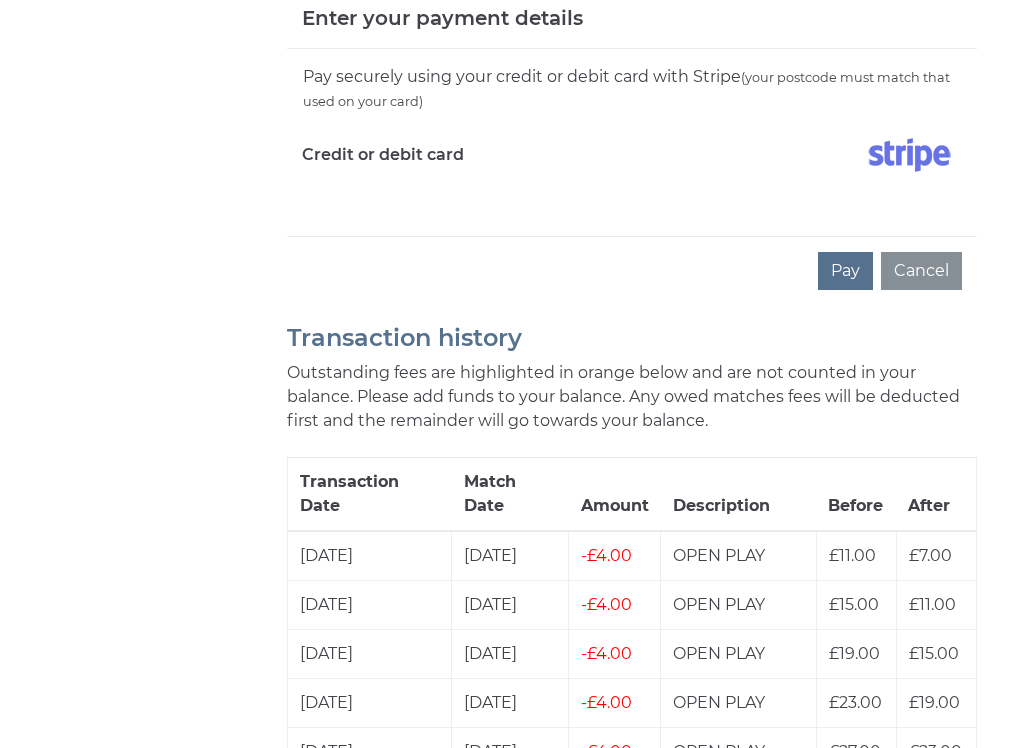 click on "Pay securely using your credit or debit card with Stripe  (your postcode must match that used on your card)
Credit or debit card" at bounding box center (632, 142) 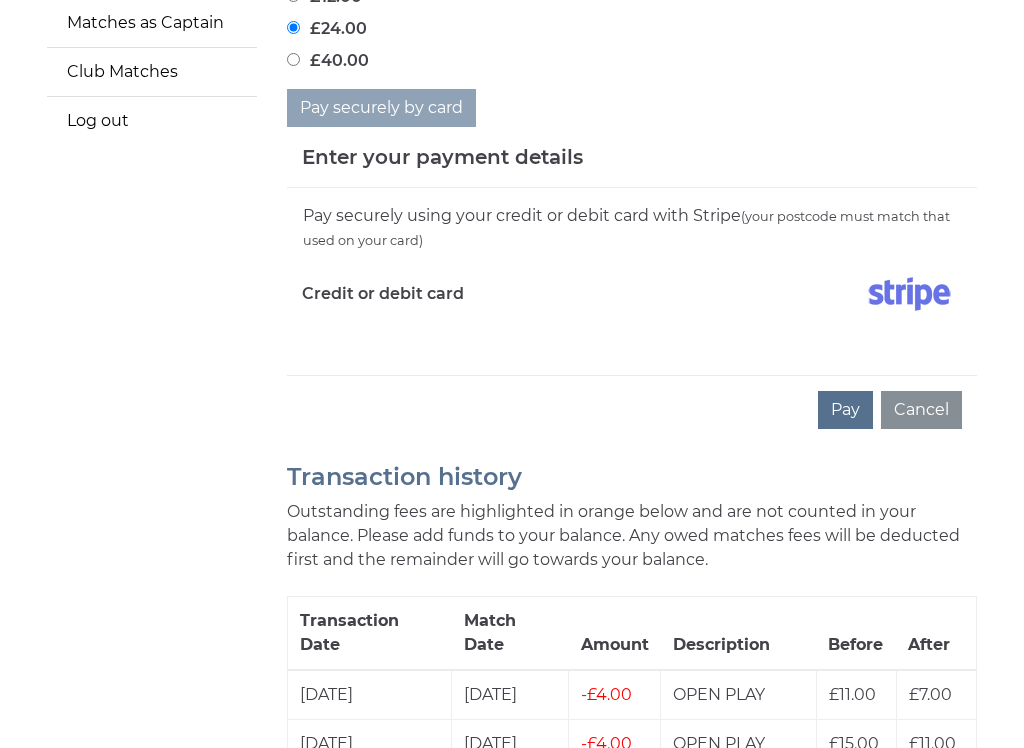 scroll, scrollTop: 563, scrollLeft: 0, axis: vertical 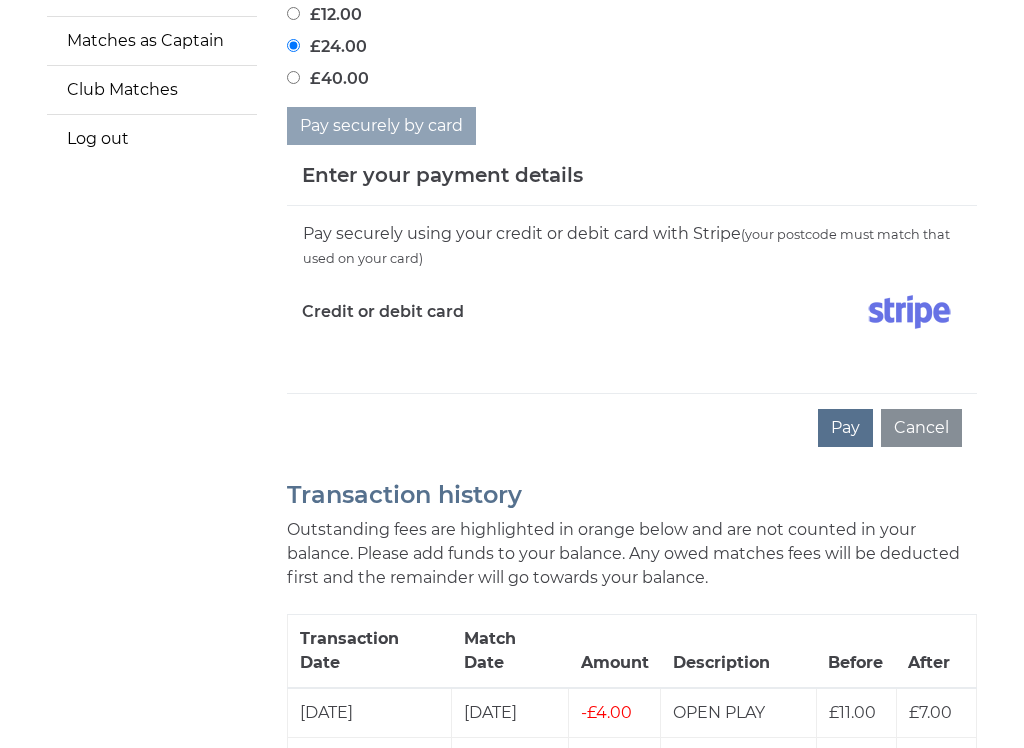 click on "Pay securely using your credit or debit card with Stripe  (your postcode must match that used on your card)
Credit or debit card" at bounding box center (632, 300) 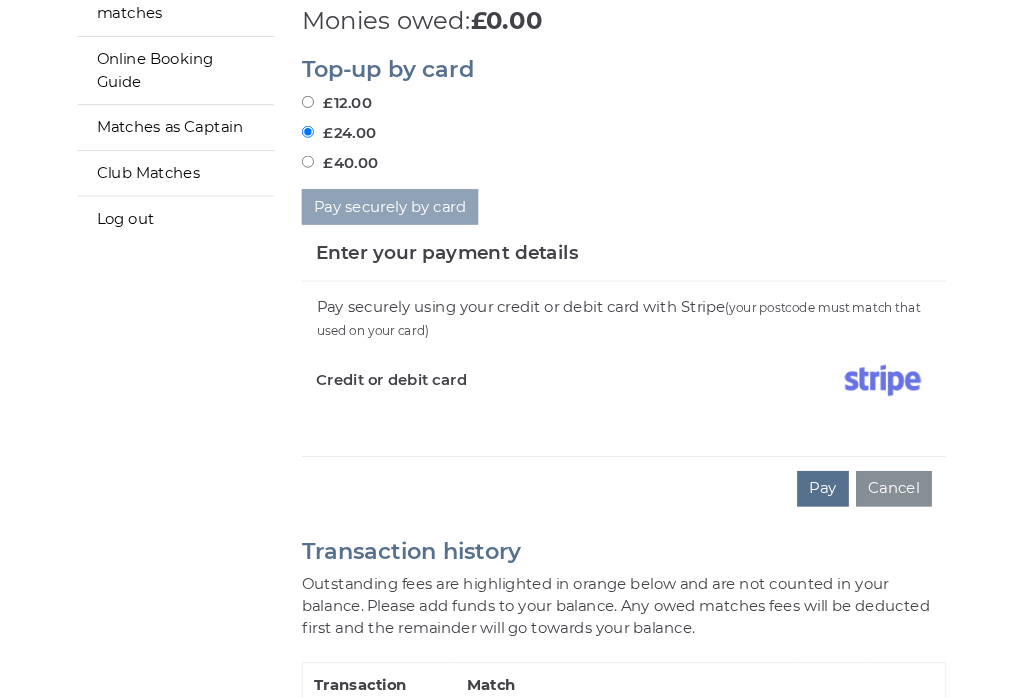 scroll, scrollTop: 468, scrollLeft: 0, axis: vertical 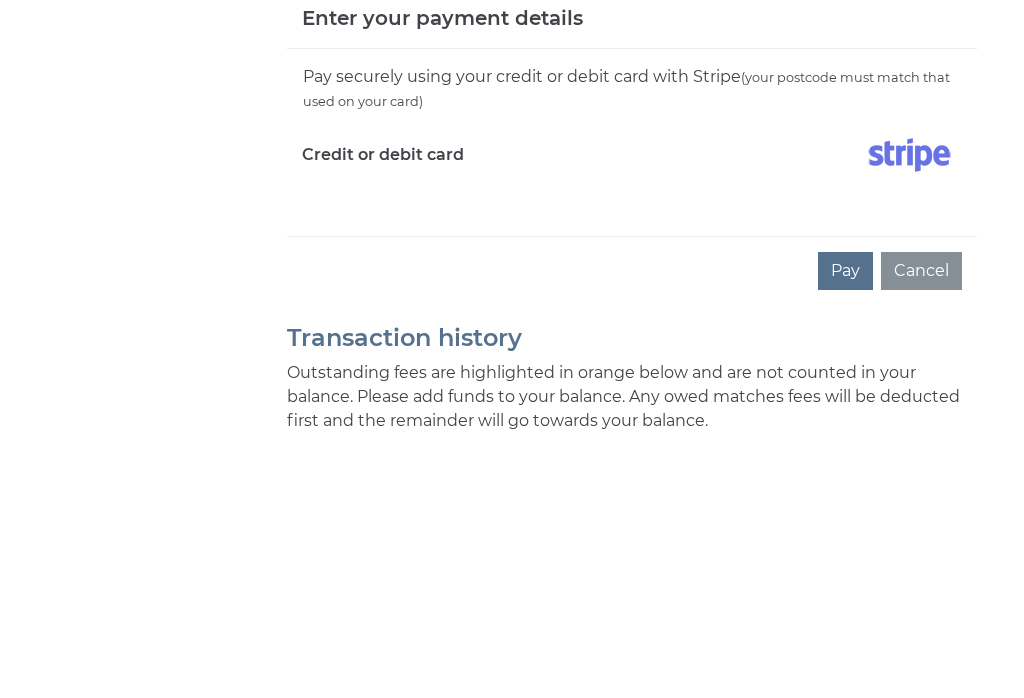click on "Pay" at bounding box center [845, 524] 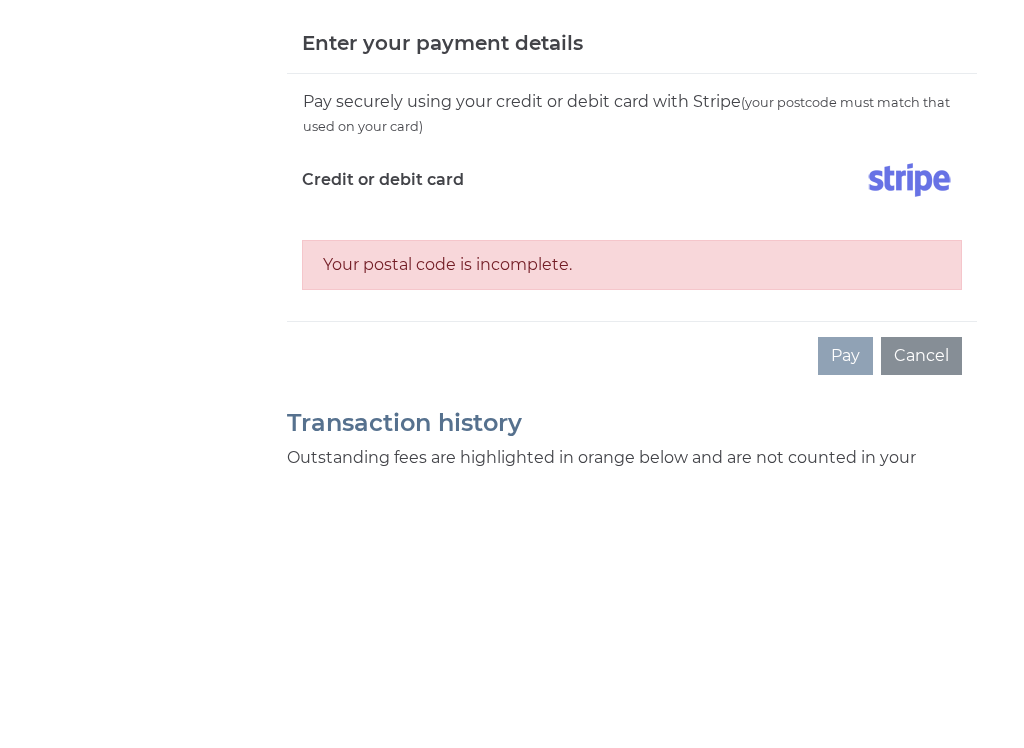 scroll, scrollTop: 721, scrollLeft: 0, axis: vertical 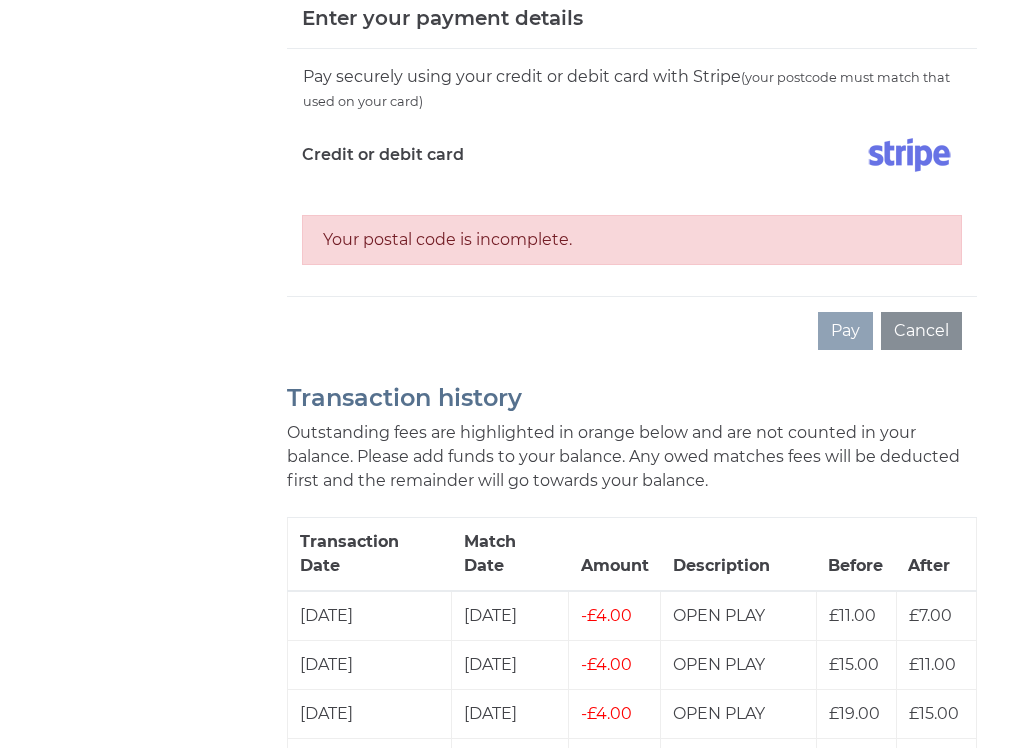 click at bounding box center (909, 155) 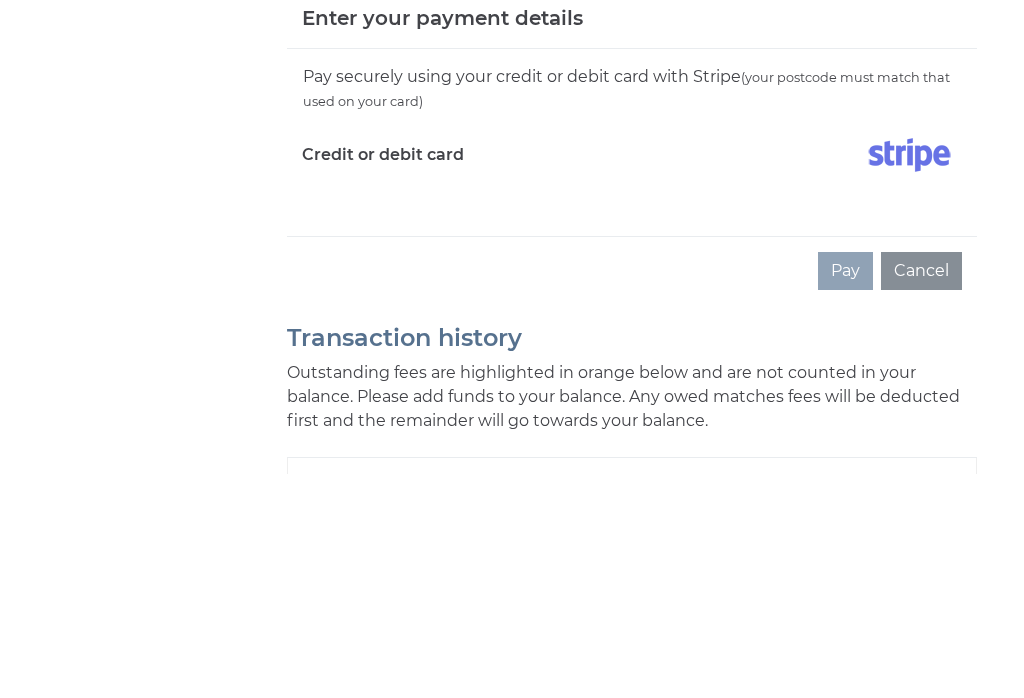 scroll, scrollTop: 473, scrollLeft: 0, axis: vertical 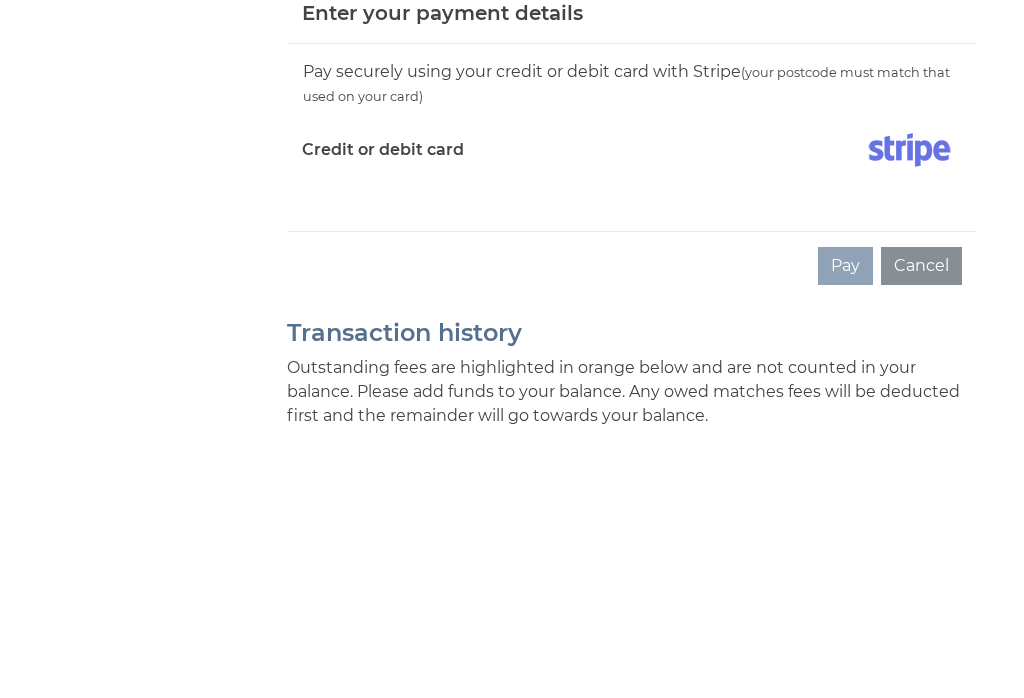 click on "Pay
Cancel" at bounding box center (632, 518) 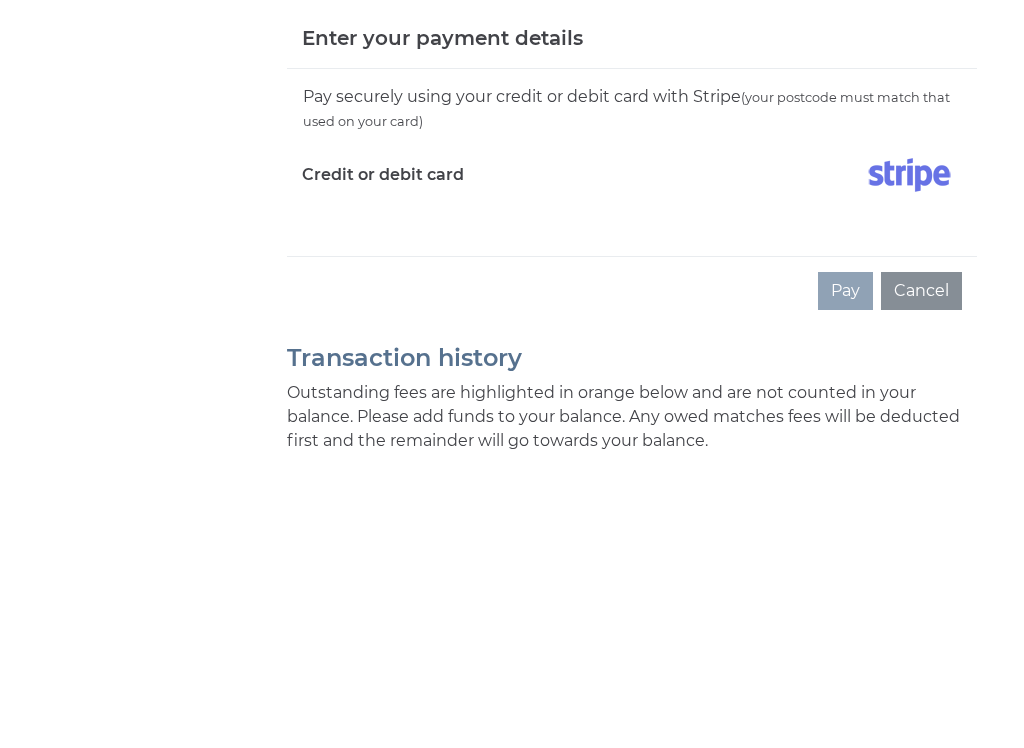 scroll, scrollTop: 726, scrollLeft: 0, axis: vertical 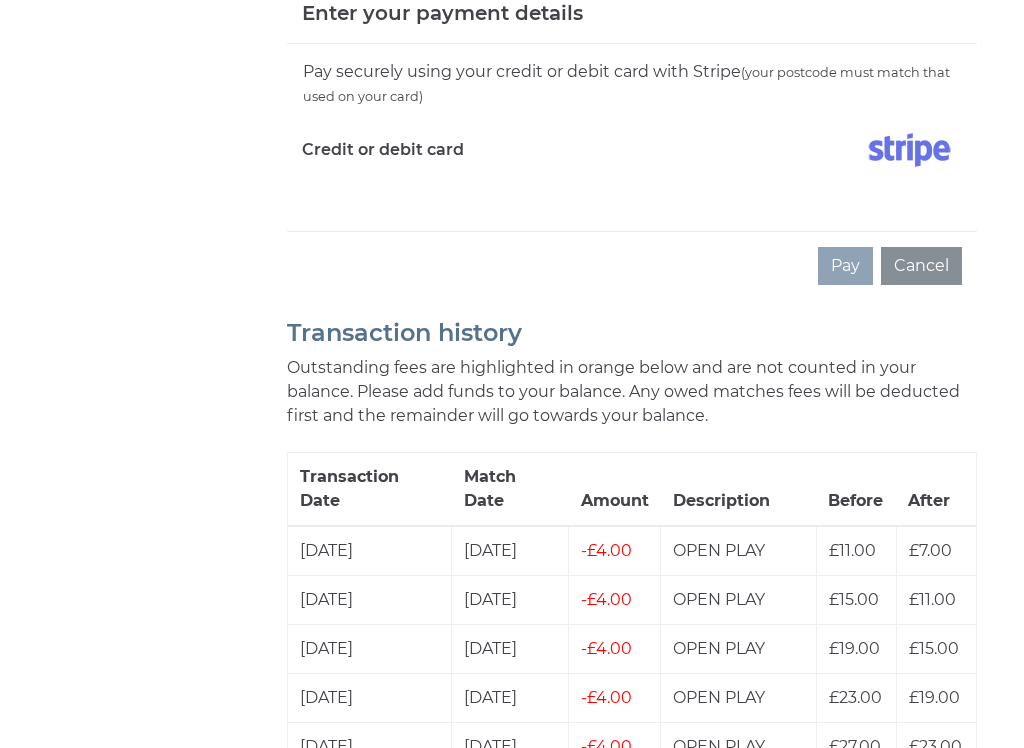 click on "Menu
Account settings
My balance
My Club Competition matches
My Roll-up/National/County matches
Online Booking Guide
Matches as Captain
Club Matches
Log out
My Balance
We are accepting payment for Rink fees using an online balance.
£7.00 £0.00" at bounding box center (512, 5981) 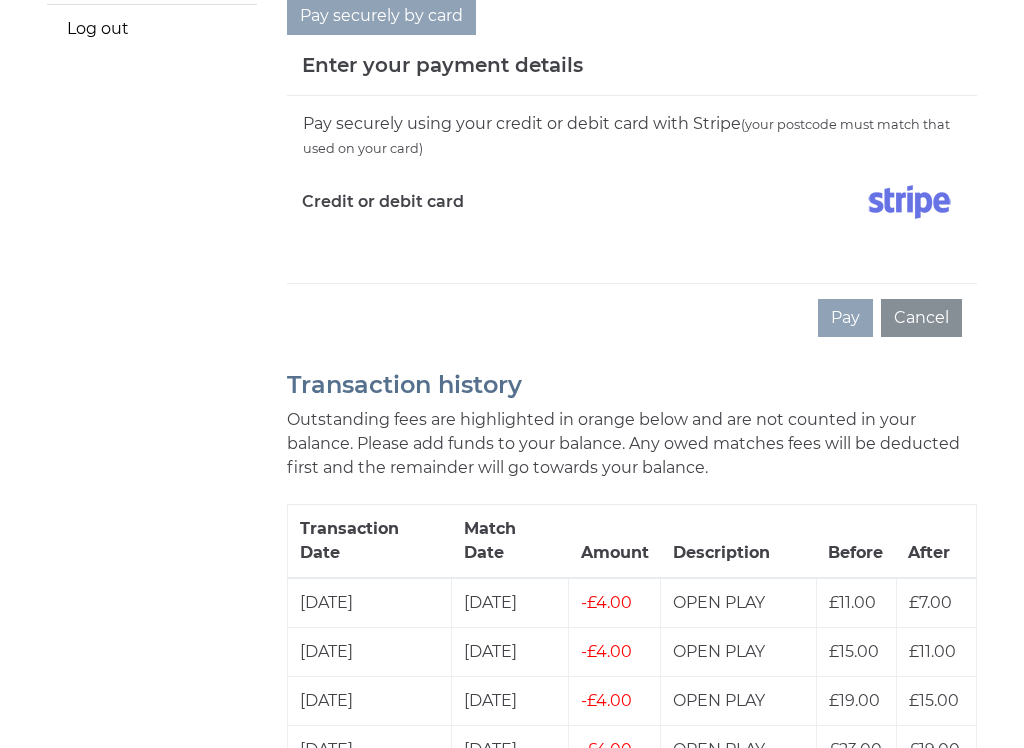 scroll, scrollTop: 677, scrollLeft: 0, axis: vertical 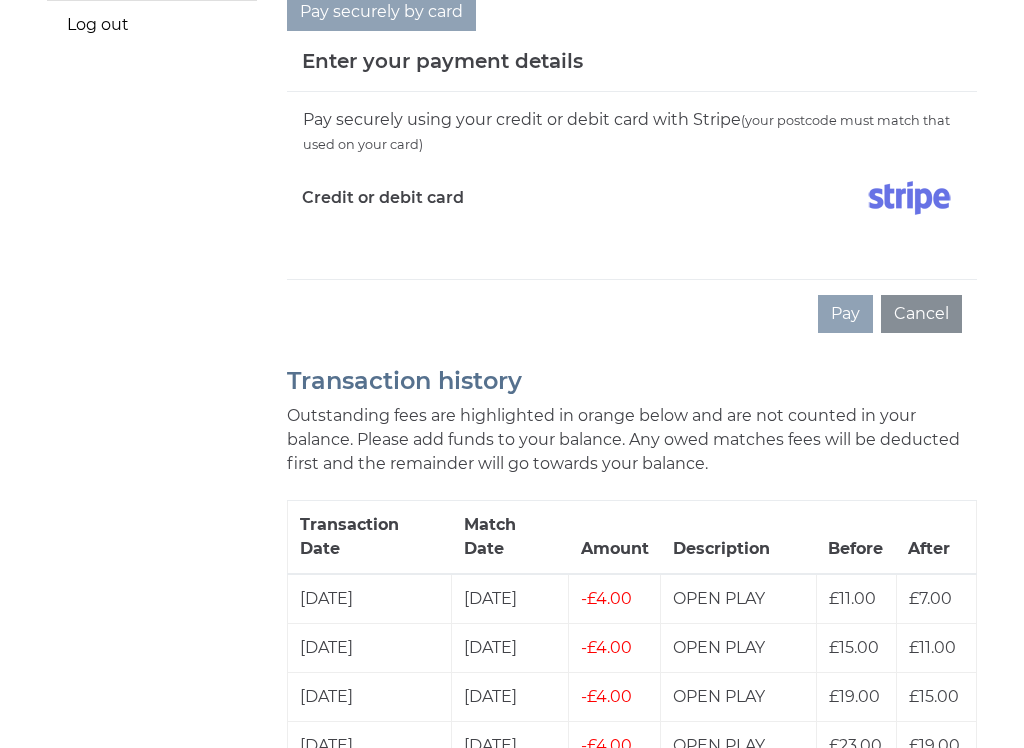 click on "Menu
Account settings
My balance
My Club Competition matches
My Roll-up/National/County matches
Online Booking Guide
Matches as Captain
Club Matches
Log out
My Balance
We are accepting payment for Rink fees using an online balance.
£7.00 £0.00" at bounding box center (512, 6030) 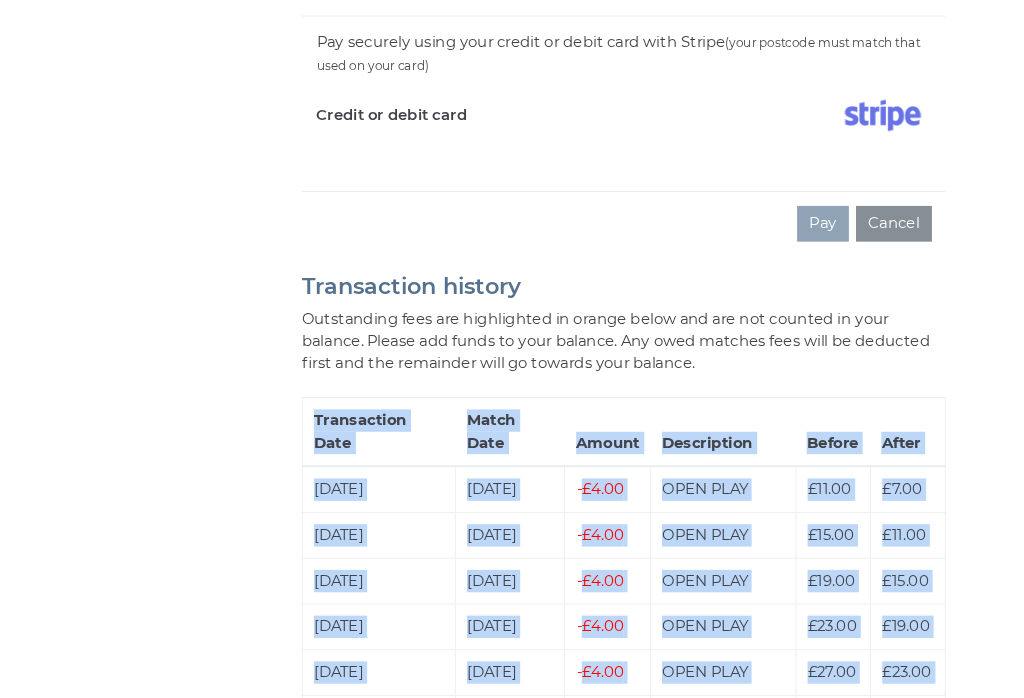 scroll, scrollTop: 753, scrollLeft: 0, axis: vertical 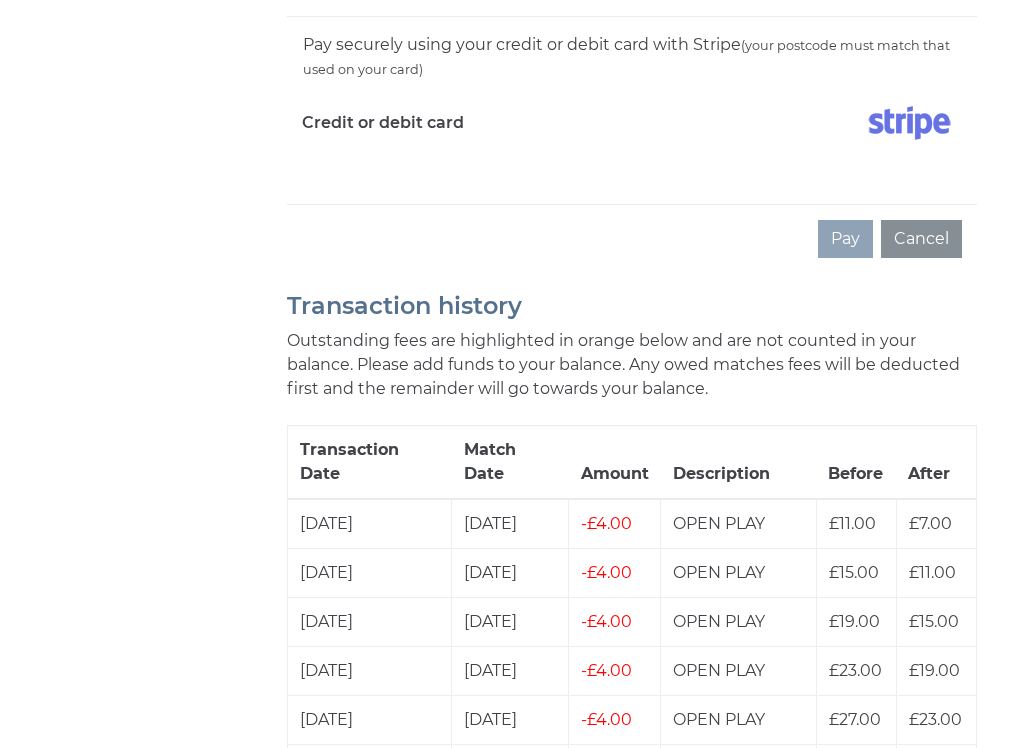click at bounding box center (804, 127) 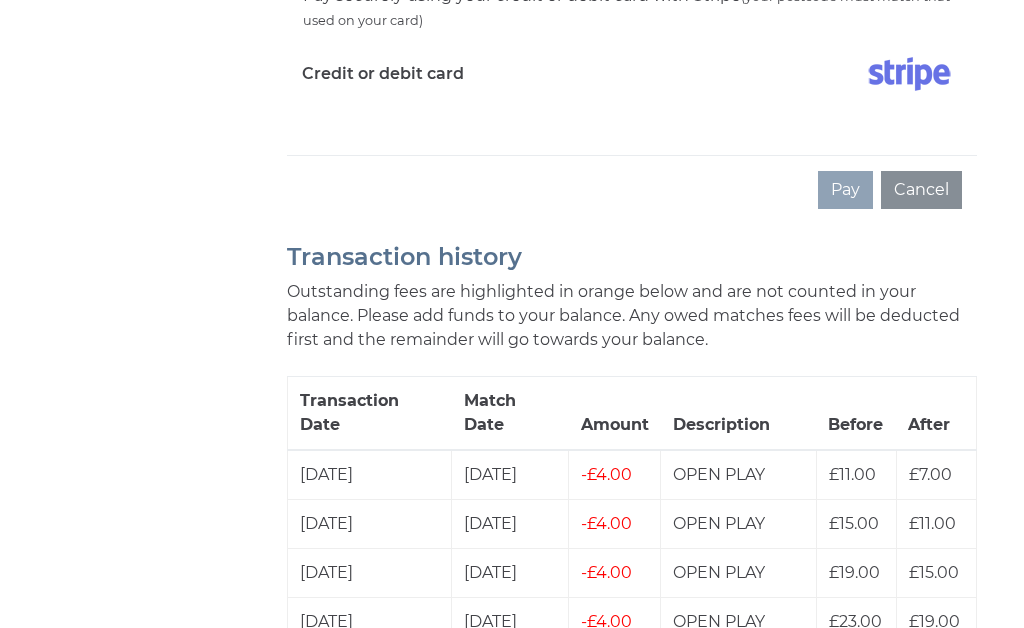 scroll, scrollTop: 802, scrollLeft: 0, axis: vertical 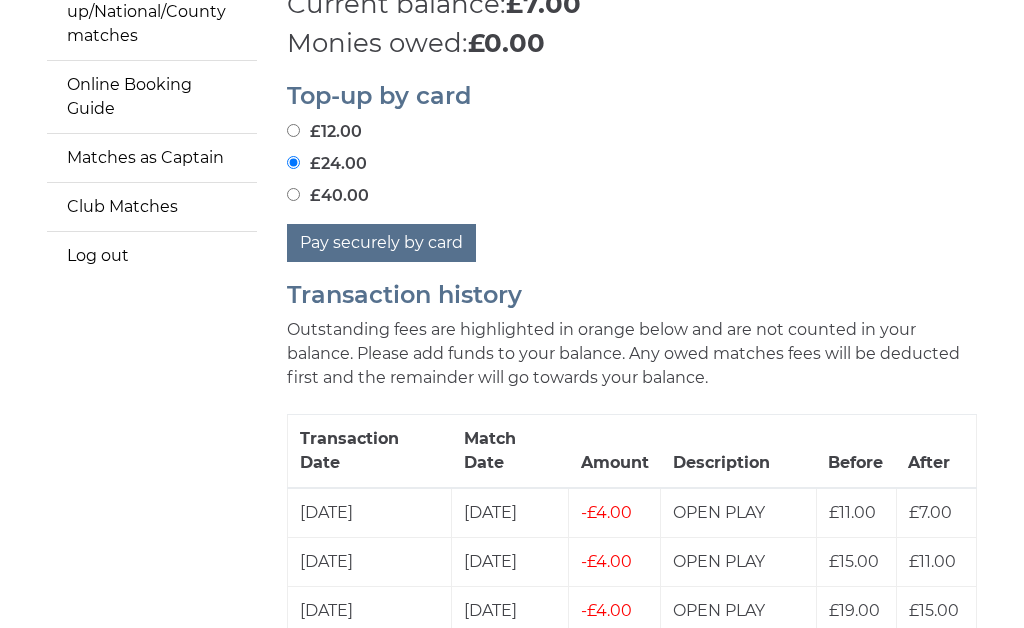 click on "Pay securely by card" at bounding box center (381, 243) 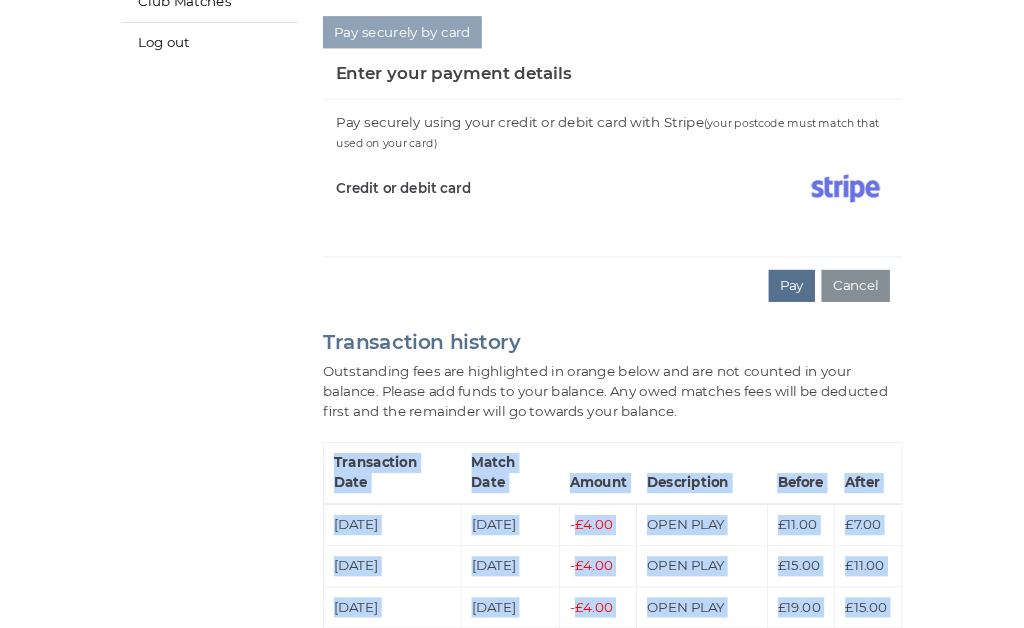 scroll, scrollTop: 643, scrollLeft: 0, axis: vertical 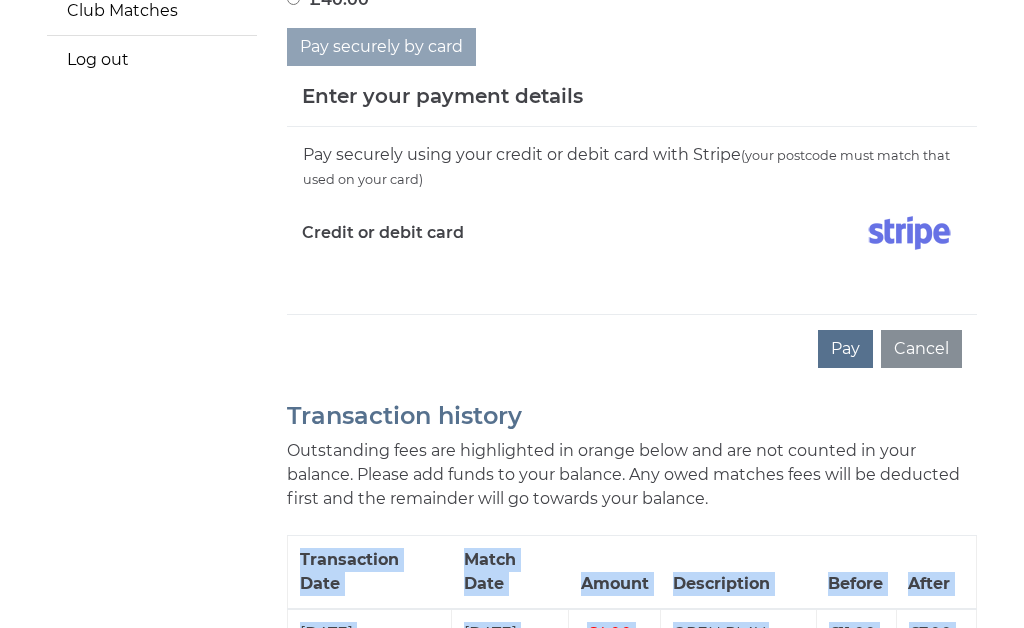 click on "Pay" at bounding box center (845, 349) 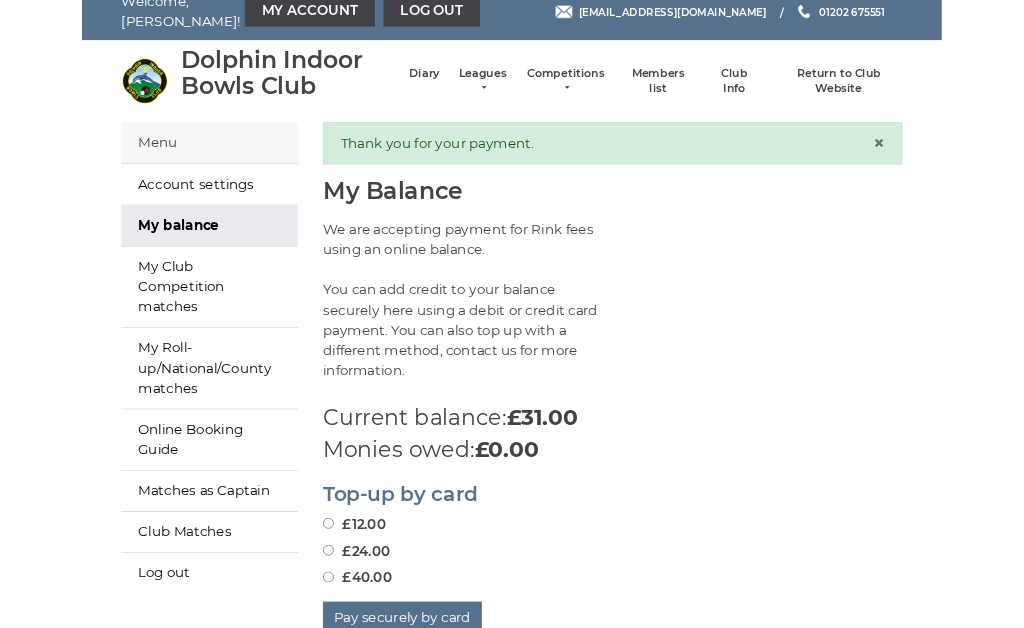 scroll, scrollTop: 0, scrollLeft: 0, axis: both 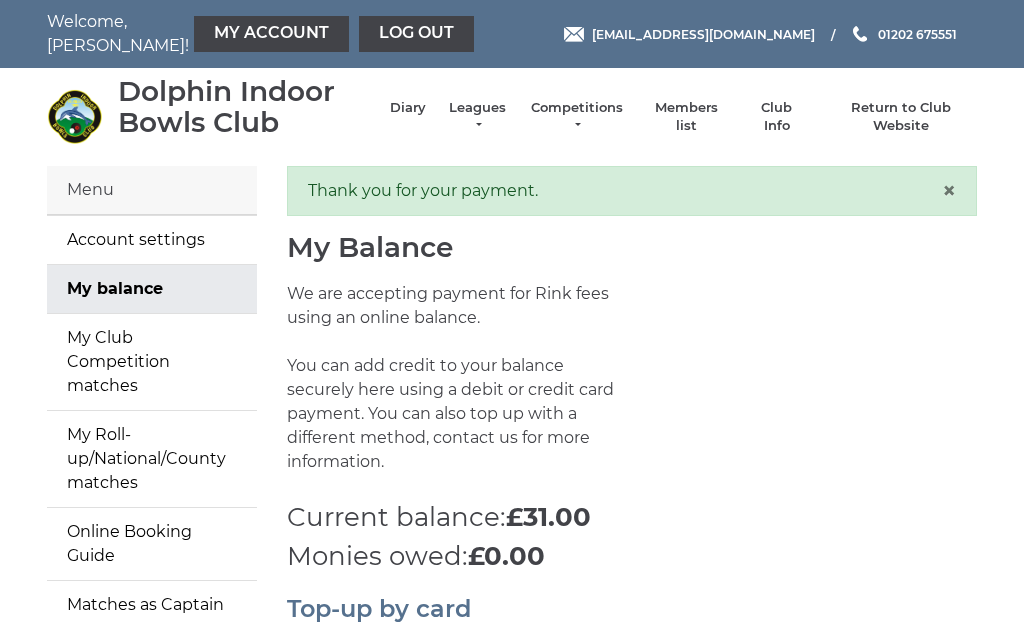 click on "Log out" at bounding box center [416, 34] 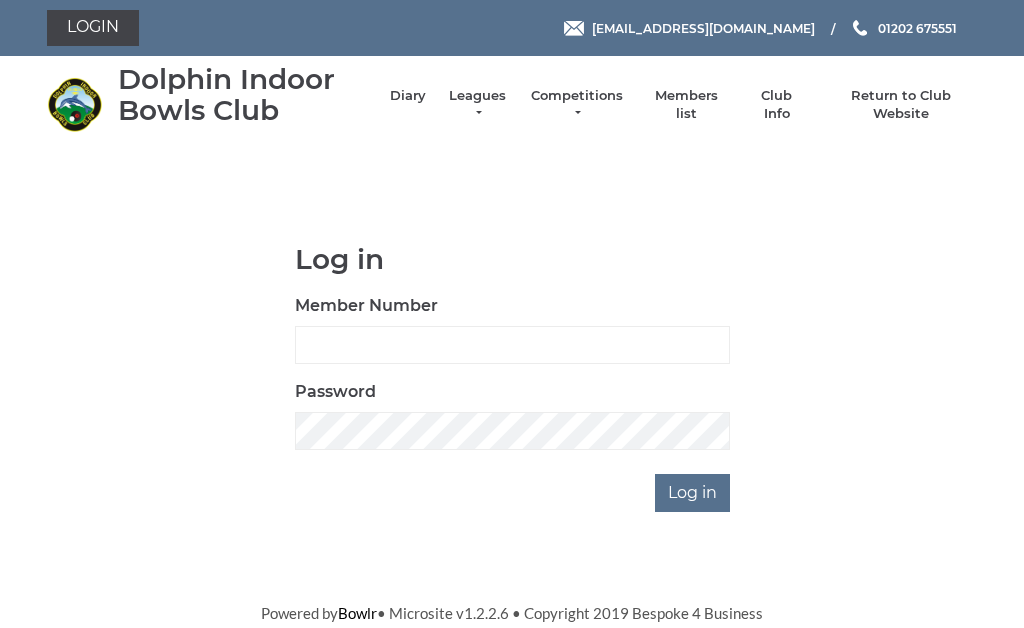 scroll, scrollTop: 0, scrollLeft: 0, axis: both 